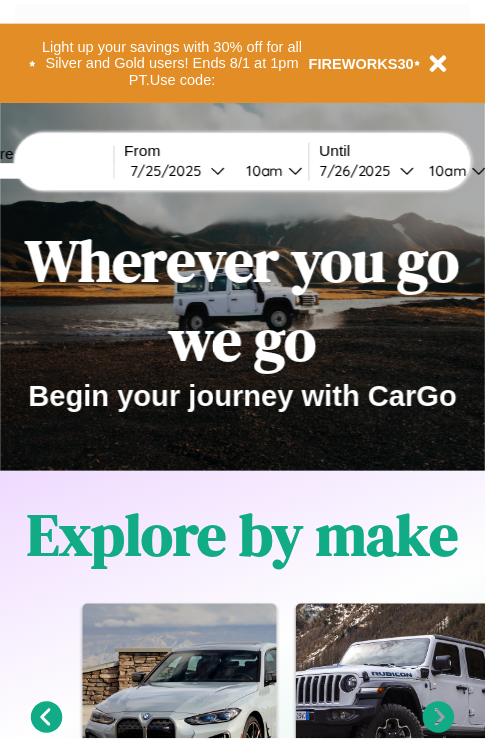 scroll, scrollTop: 0, scrollLeft: 0, axis: both 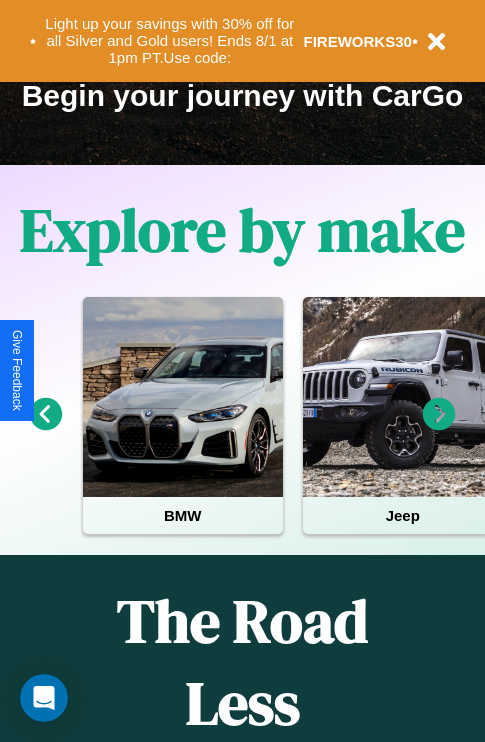 click 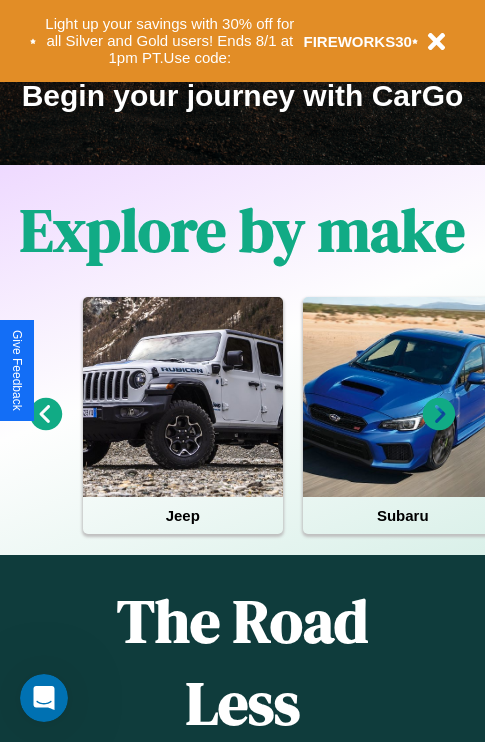 click 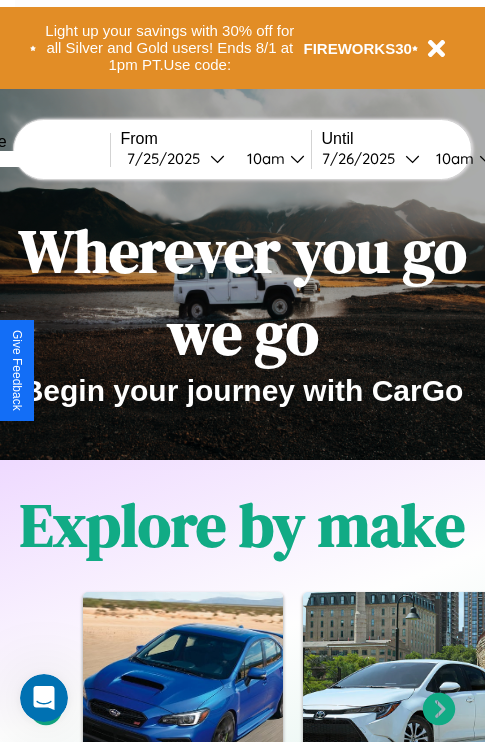 scroll, scrollTop: 0, scrollLeft: 0, axis: both 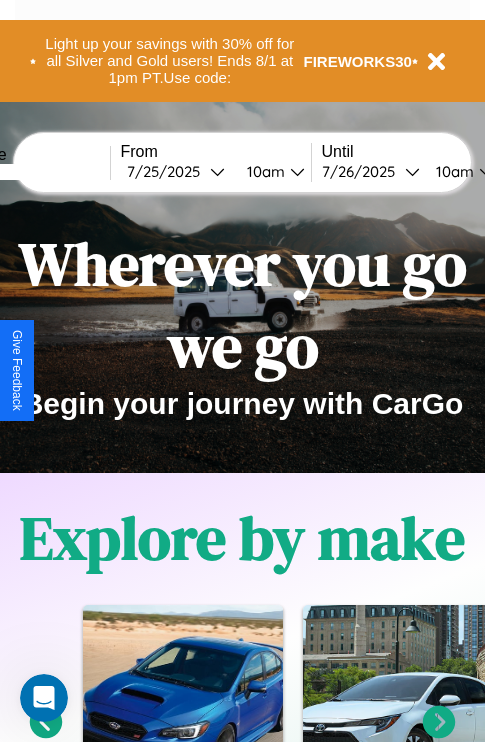 click at bounding box center [35, 172] 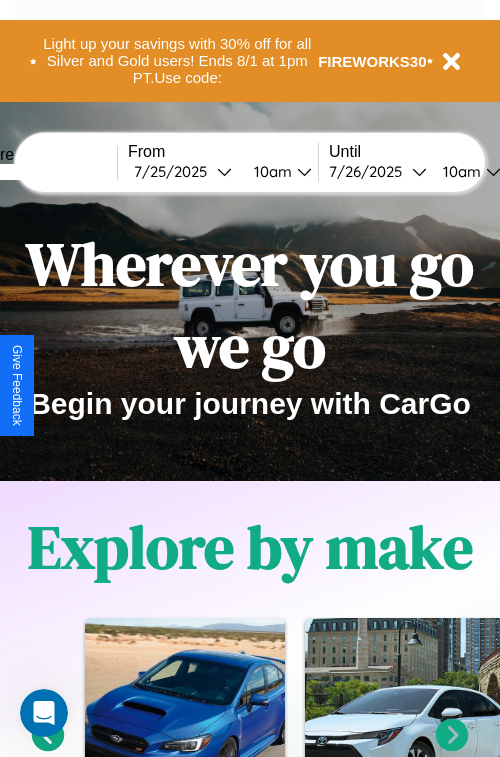select on "*" 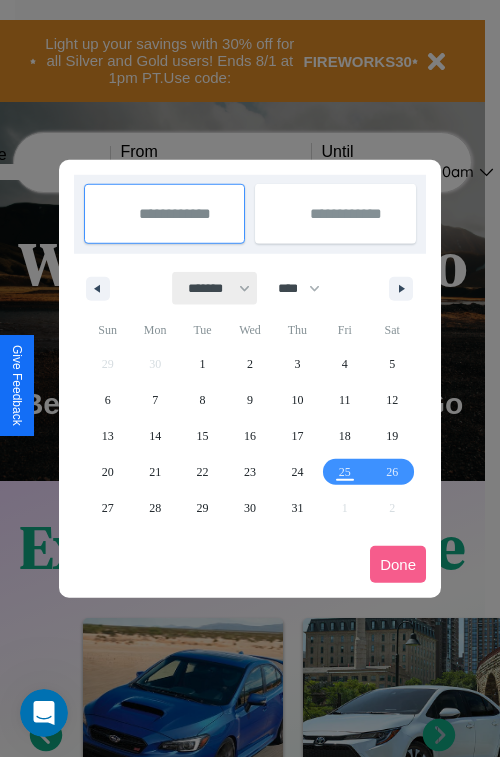 click on "******* ******** ***** ***** *** **** **** ****** ********* ******* ******** ********" at bounding box center [215, 288] 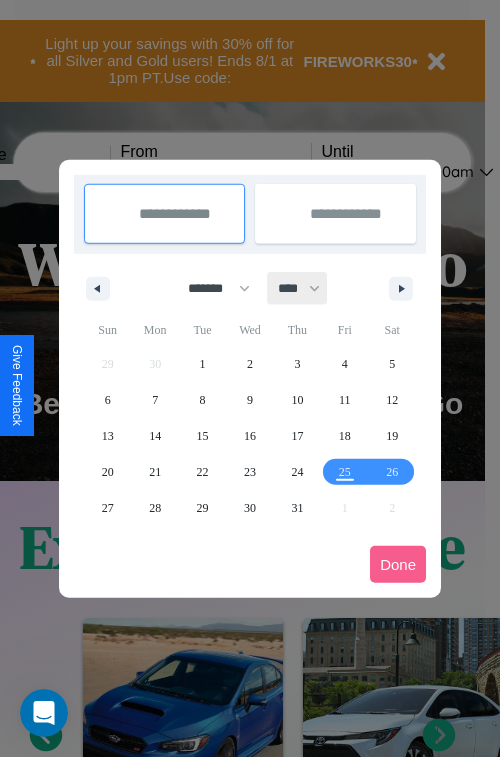click on "**** **** **** **** **** **** **** **** **** **** **** **** **** **** **** **** **** **** **** **** **** **** **** **** **** **** **** **** **** **** **** **** **** **** **** **** **** **** **** **** **** **** **** **** **** **** **** **** **** **** **** **** **** **** **** **** **** **** **** **** **** **** **** **** **** **** **** **** **** **** **** **** **** **** **** **** **** **** **** **** **** **** **** **** **** **** **** **** **** **** **** **** **** **** **** **** **** **** **** **** **** **** **** **** **** **** **** **** **** **** **** **** **** **** **** **** **** **** **** **** ****" at bounding box center [298, 288] 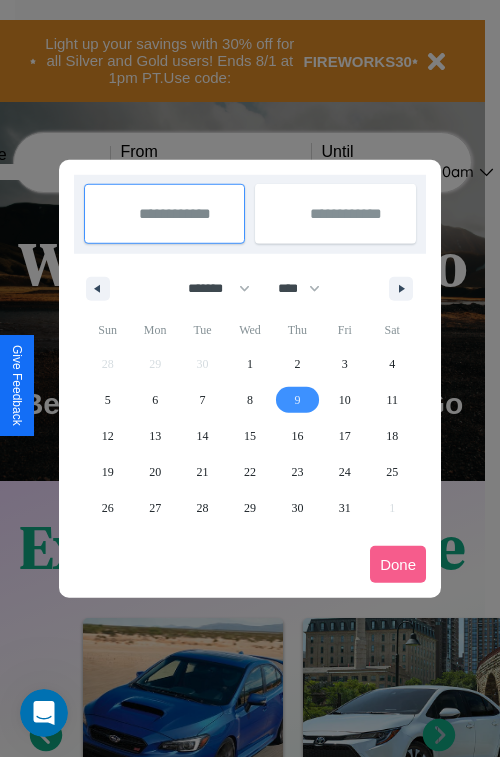 click on "9" at bounding box center [297, 400] 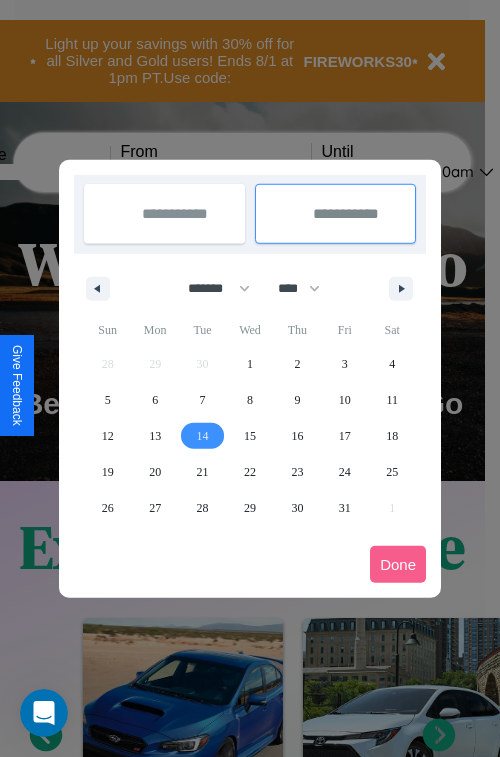click on "14" at bounding box center (203, 436) 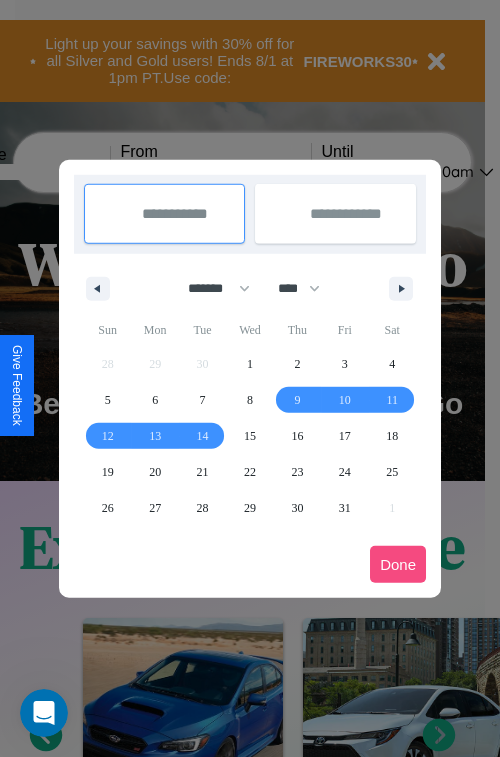 click on "Done" at bounding box center [398, 564] 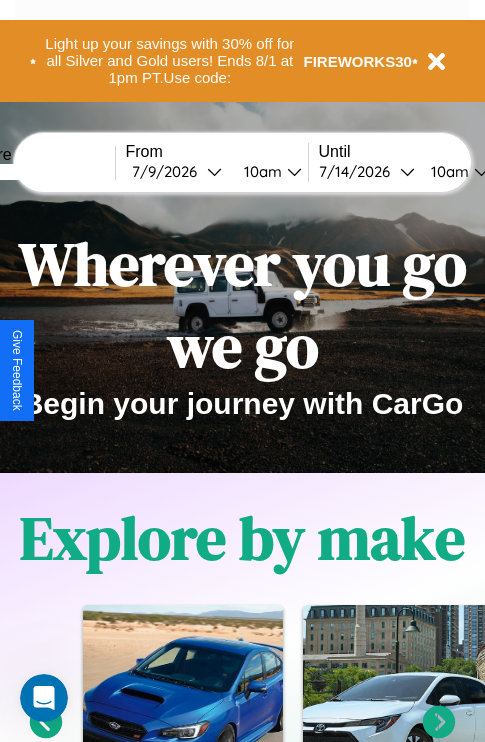 click on "10am" at bounding box center (260, 171) 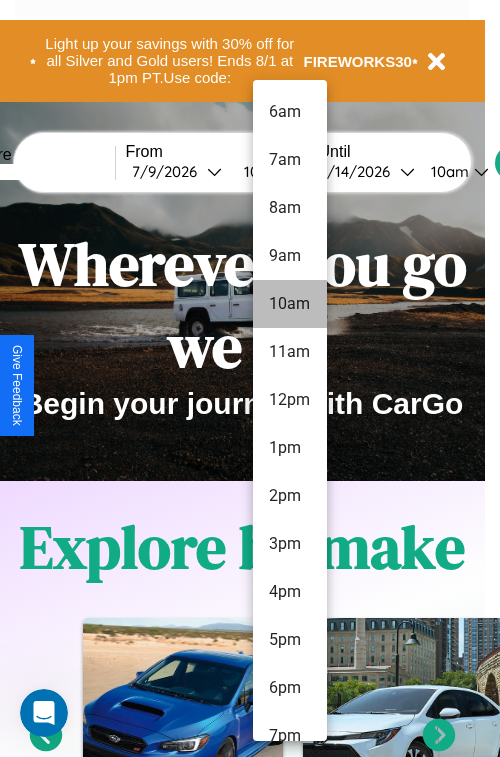 click on "10am" at bounding box center [290, 304] 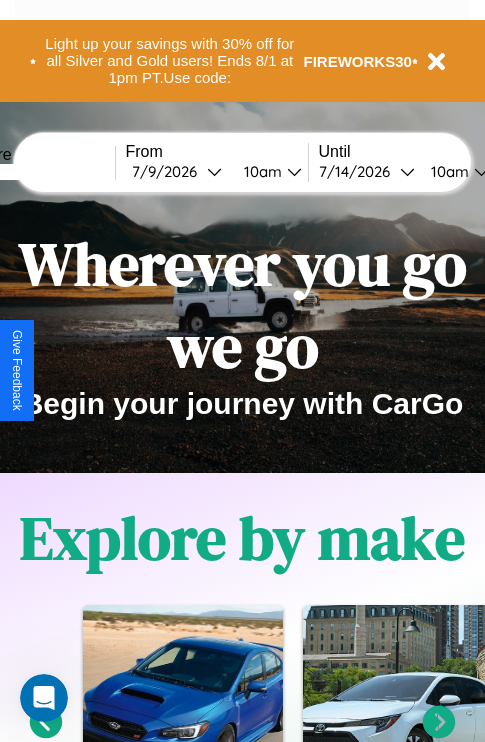 click on "10am" at bounding box center (447, 171) 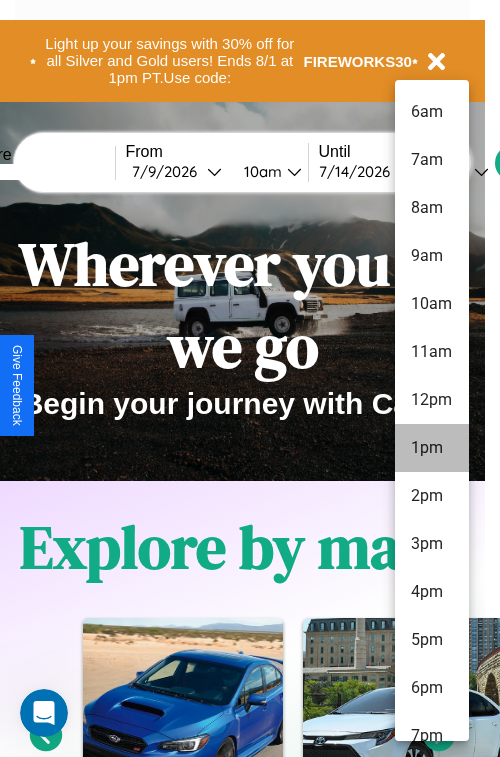 click on "1pm" at bounding box center [432, 448] 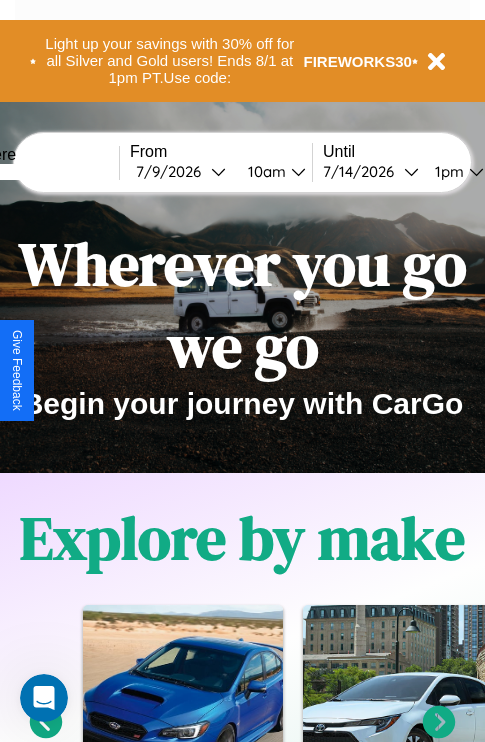 scroll, scrollTop: 0, scrollLeft: 66, axis: horizontal 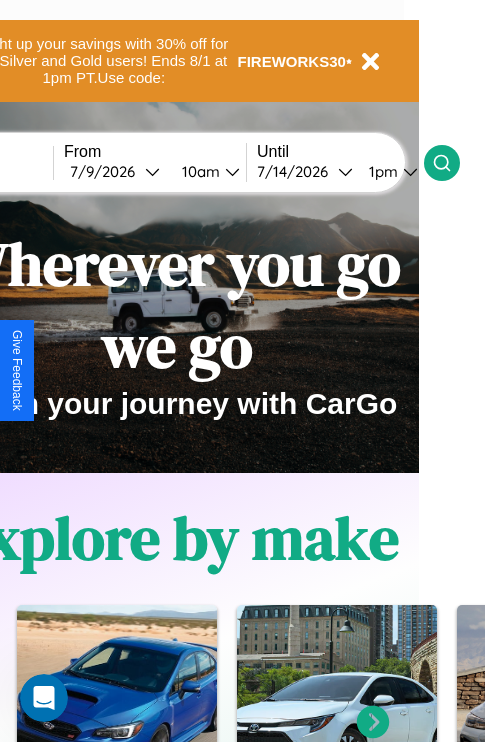 click 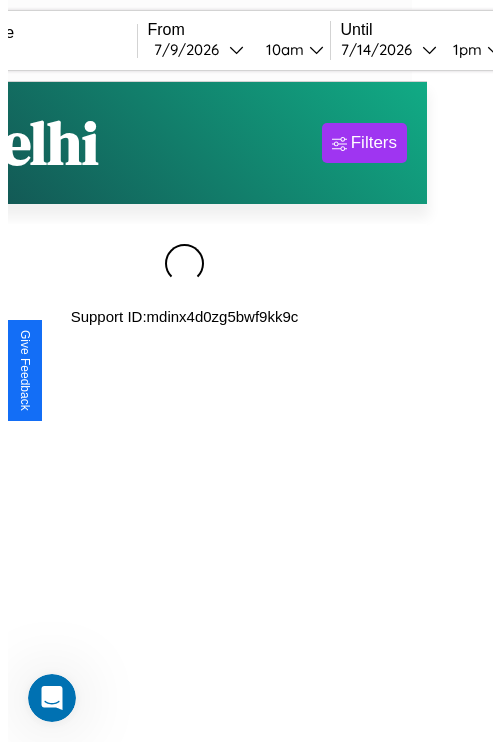 scroll, scrollTop: 0, scrollLeft: 0, axis: both 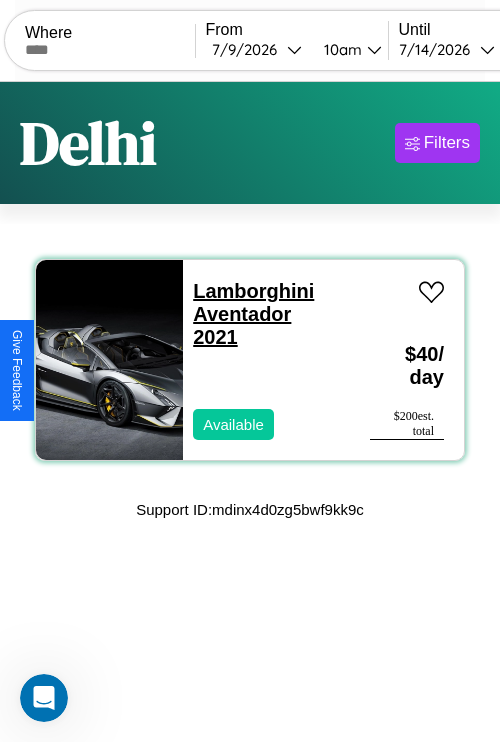 click on "Lamborghini   Aventador   2021" at bounding box center [253, 314] 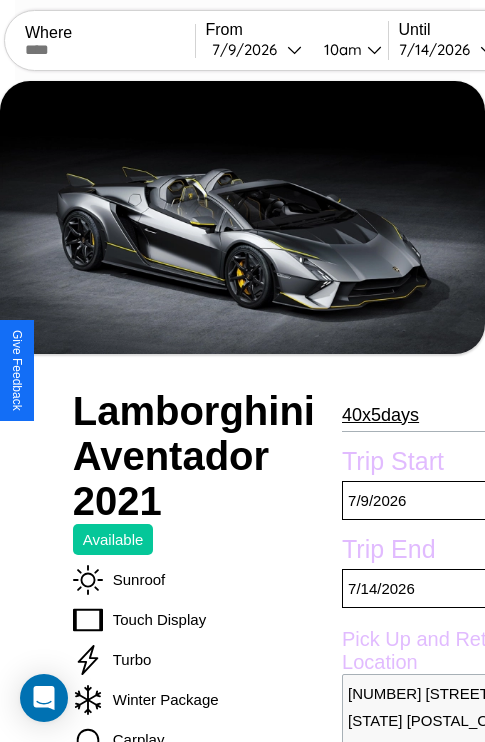 scroll, scrollTop: 44, scrollLeft: 0, axis: vertical 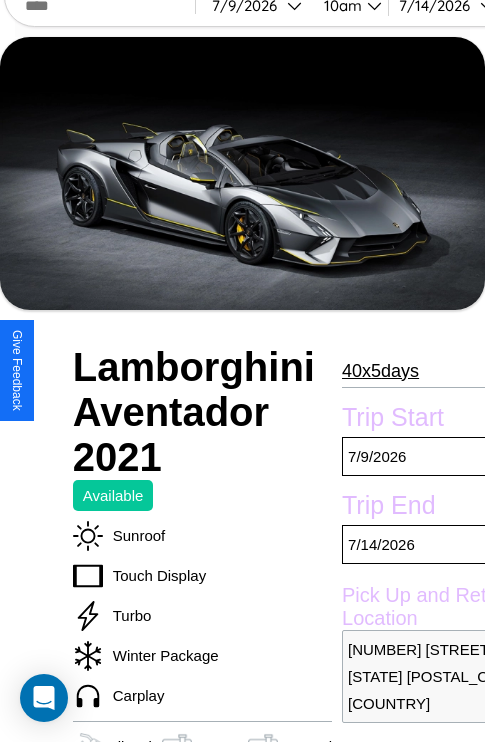 click on "40  x  5  days" at bounding box center [380, 371] 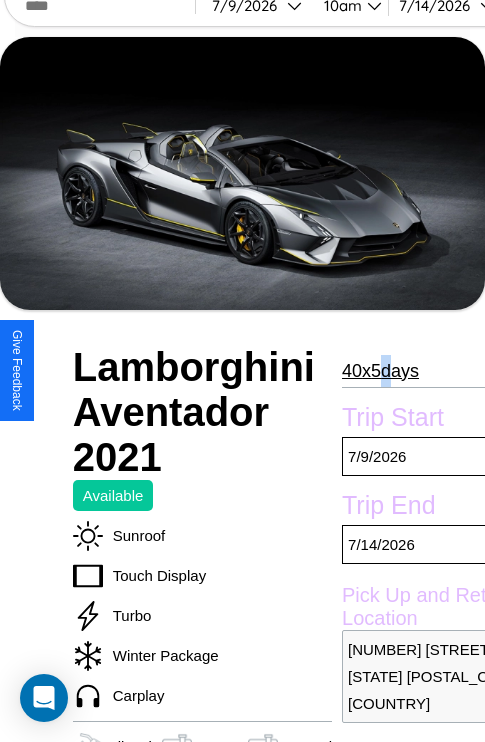 click on "40  x  5  days" at bounding box center [380, 371] 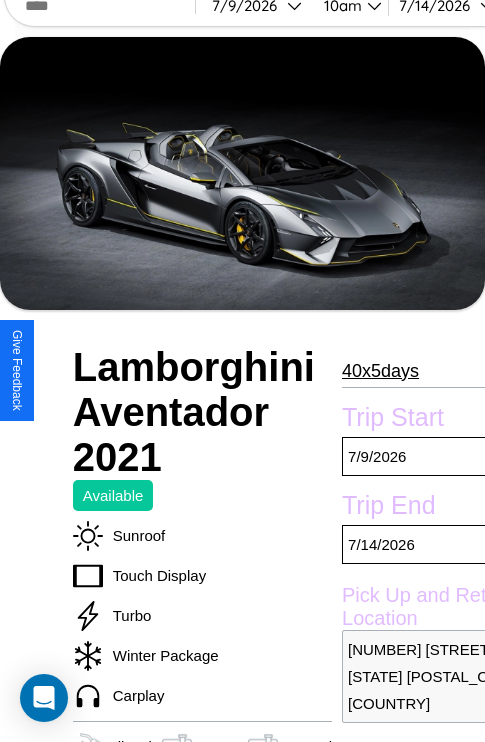click on "40  x  5  days" at bounding box center [380, 371] 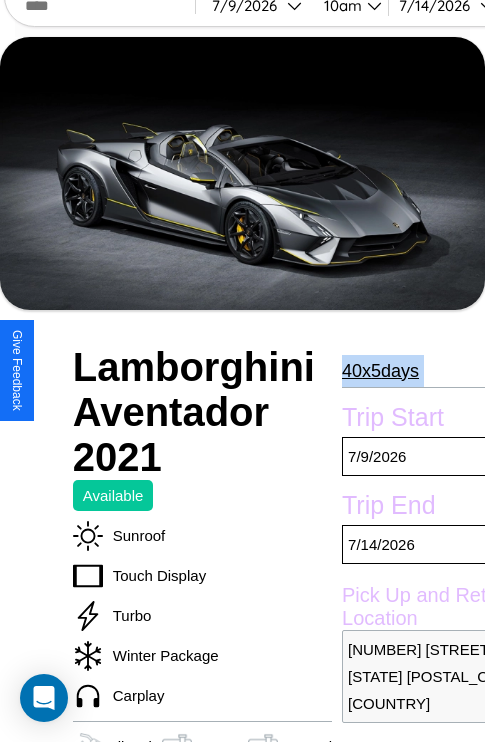 click on "40  x  5  days" at bounding box center (380, 371) 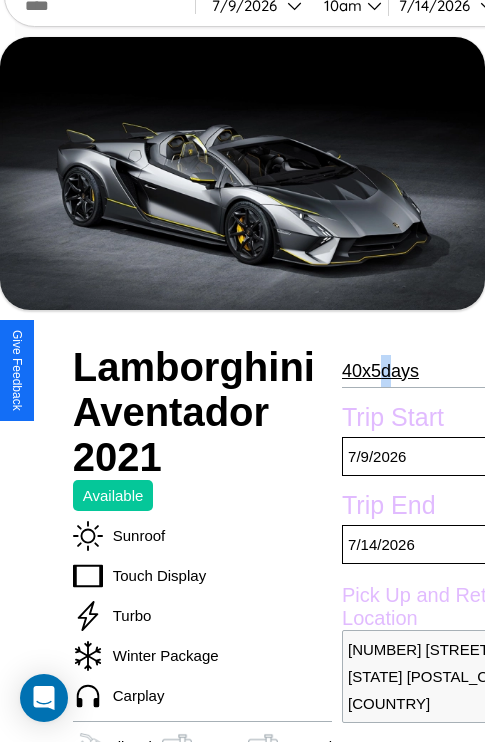 click on "40  x  5  days" at bounding box center [380, 371] 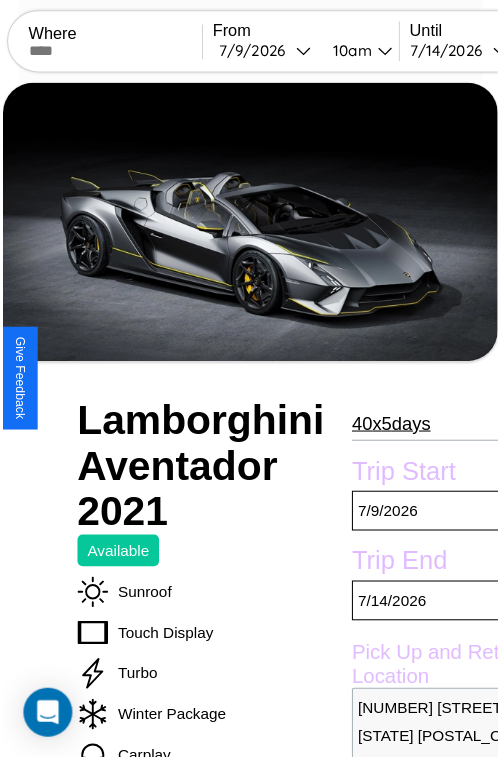 scroll, scrollTop: 130, scrollLeft: 72, axis: both 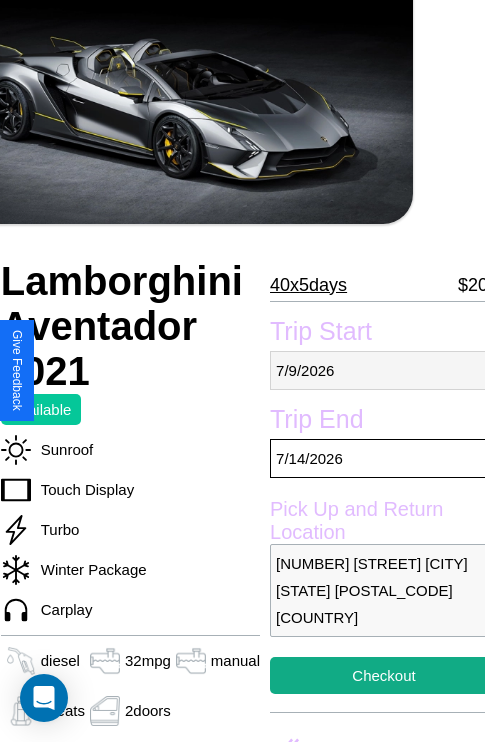 click on "7 / 9 / 2026" at bounding box center [384, 370] 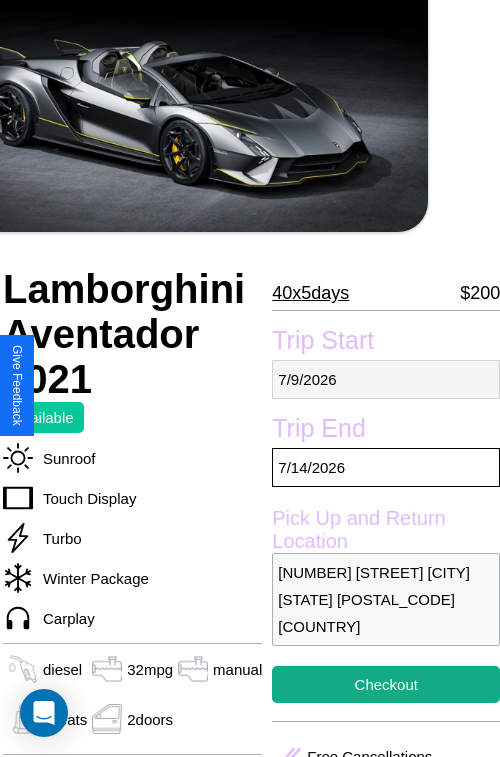select on "*" 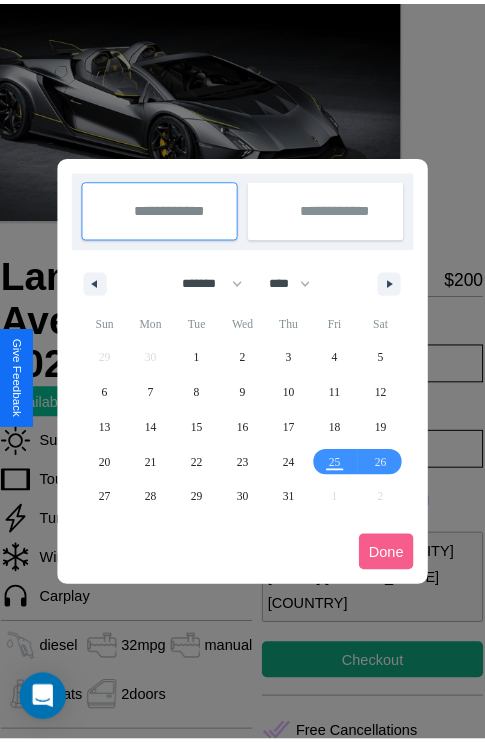 scroll, scrollTop: 0, scrollLeft: 72, axis: horizontal 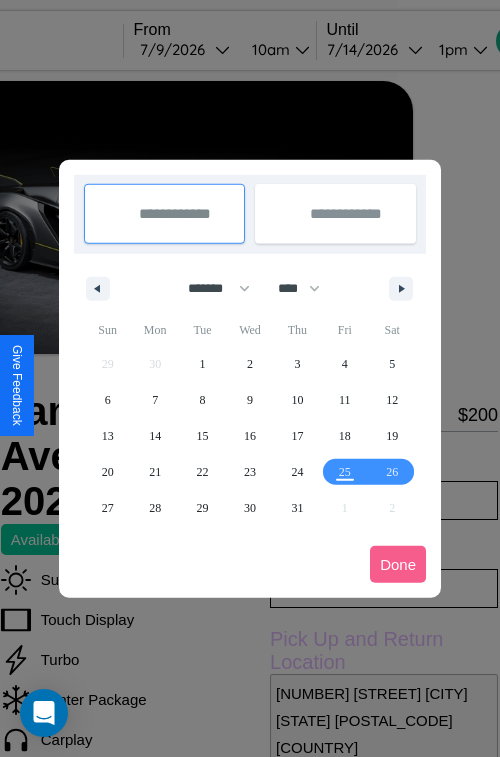 click at bounding box center [250, 378] 